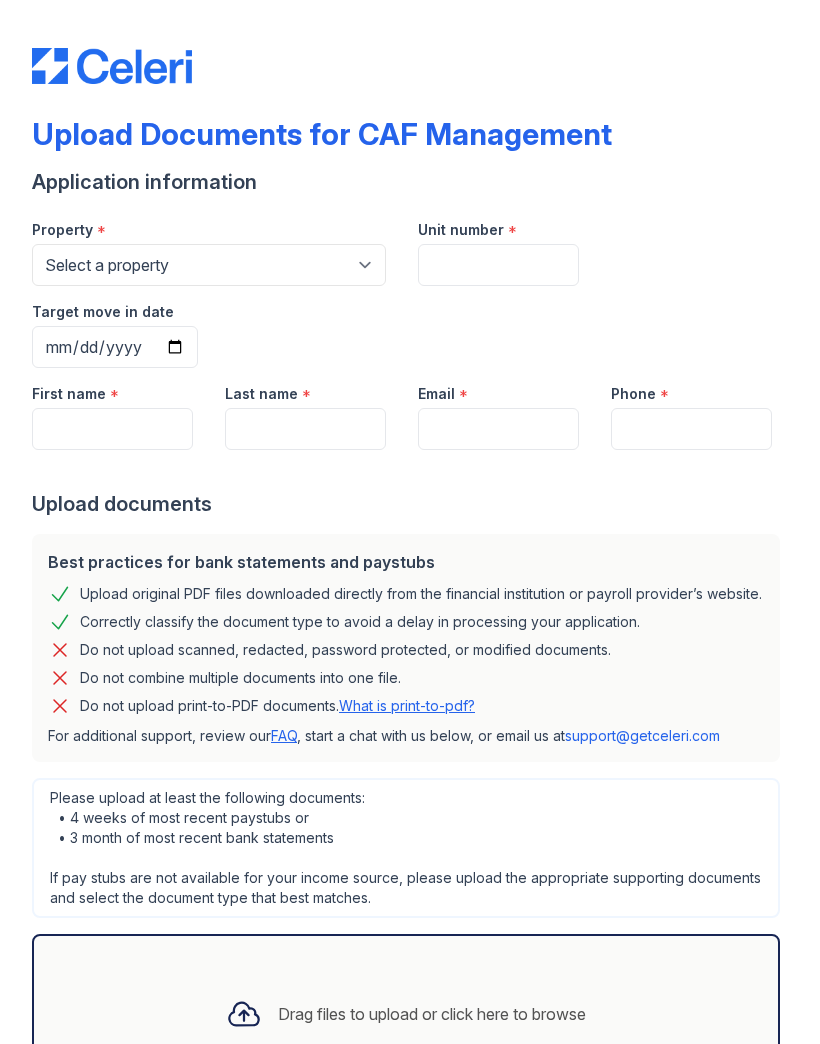 scroll, scrollTop: 0, scrollLeft: 0, axis: both 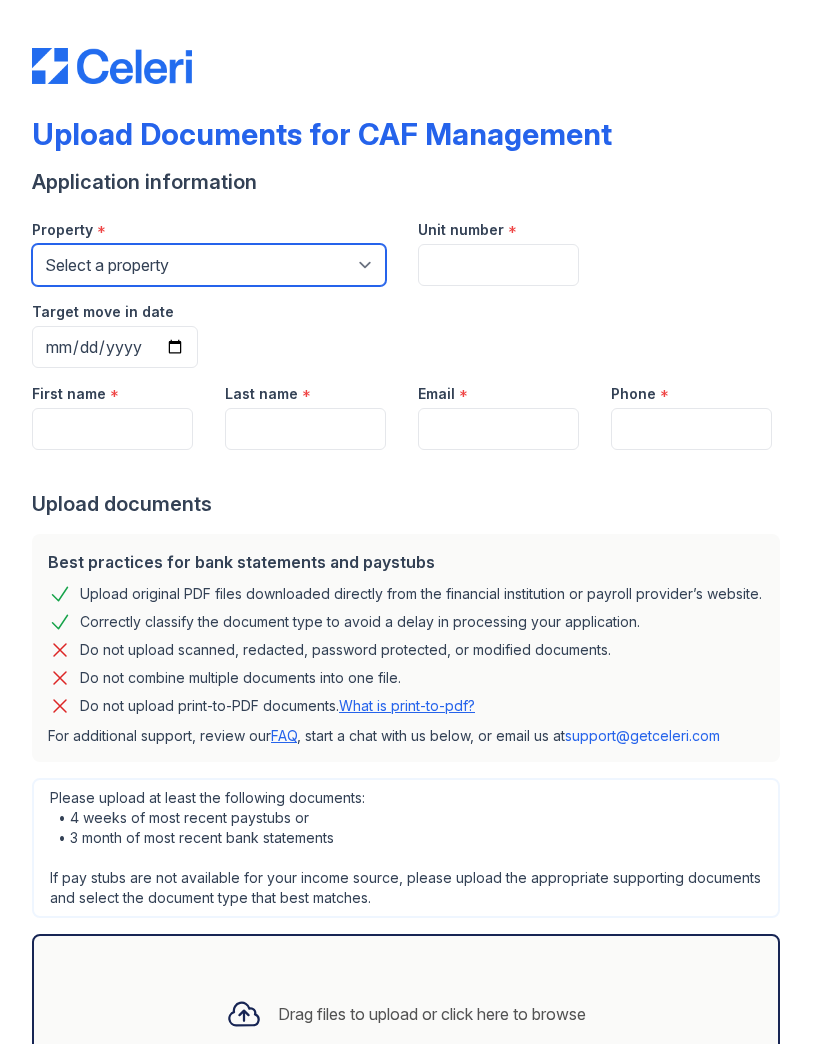 click on "Select a property
[ADDRESS]
[BUILDING_NAME]
[BUILDING_NAME]
[BUILDING_NAME]
[BUILDING_NAME]
[BUILDING_NAME]
[BUILDING_NAME]
[BUILDING_NAME]
[BUILDING_NAME]
[BUILDING_NAME]
[BUILDING_NAME]
[BUILDING_NAME]
[BUILDING_NAME]
[BUILDING_NAME]
[BUILDING_NAME]
[BUILDING_NAME]
[BUILDING_NAME]
[BUILDING_NAME]
[BUILDING_NAME]
[BUILDING_NAME]
[BUILDING_NAME]
[BUILDING_NAME]
[BUILDING_NAME]
[BUILDING_NAME]
[BUILDING_NAME]
[BUILDING_NAME]
[BUILDING_NAME]
[BUILDING_NAME]
[BUILDING_NAME]
[BUILDING_NAME]
[BUILDING_NAME]
[BUILDING_NAME]
[BUILDING_NAME]
[BUILDING_NAME]
[BUILDING_NAME]
[BUILDING_NAME]
[BUILDING_NAME]
[BUILDING_NAME]
[BUILDING_NAME]
[BUILDING_NAME]
[BUILDING_NAME]
[BUILDING_NAME]
[BUILDING_NAME]
[BUILDING_NAME]
[BUILDING_NAME]
[BUILDING_NAME]
[BUILDING_NAME]
[BUILDING_NAME]
[BUILDING_NAME]
[BUILDING_NAME]
[BUILDING_NAME]
[BUILDING_NAME]
[BUILDING_NAME]
[BUILDING_NAME]
[BUILDING_NAME]
[BUILDING_NAME]
[BUILDING_NAME]
[BUILDING_NAME]" at bounding box center [209, 265] 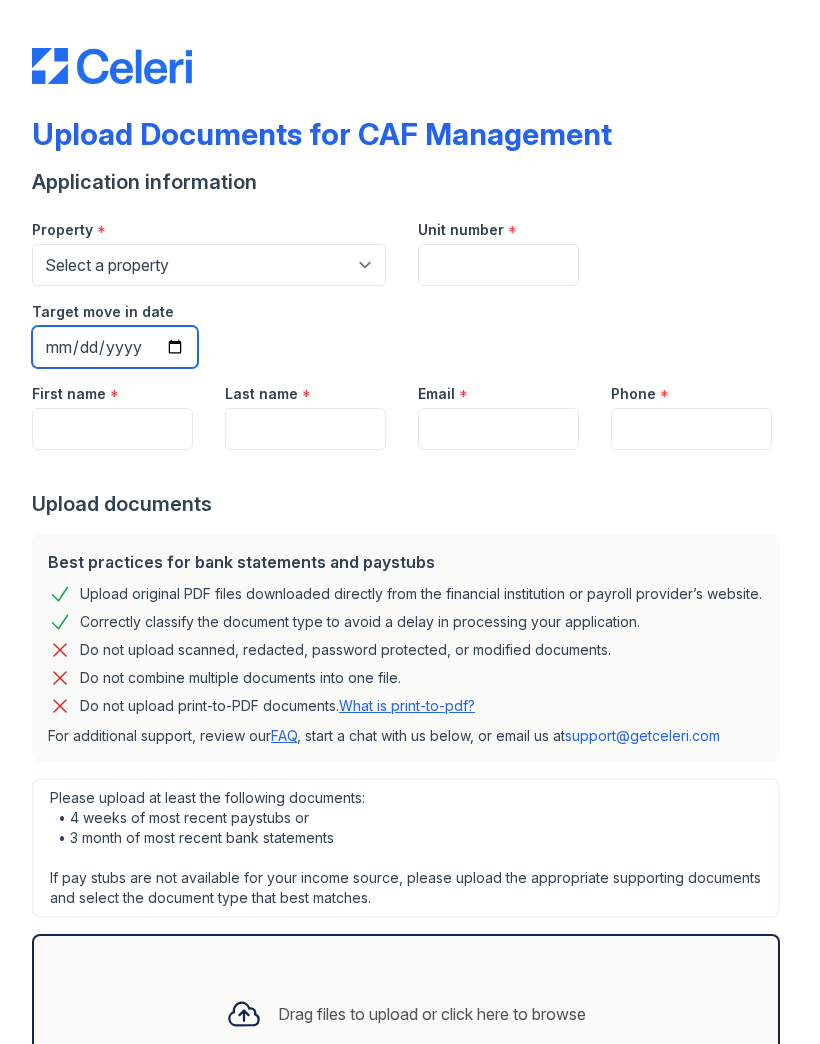 click on "Target move in date" at bounding box center [115, 347] 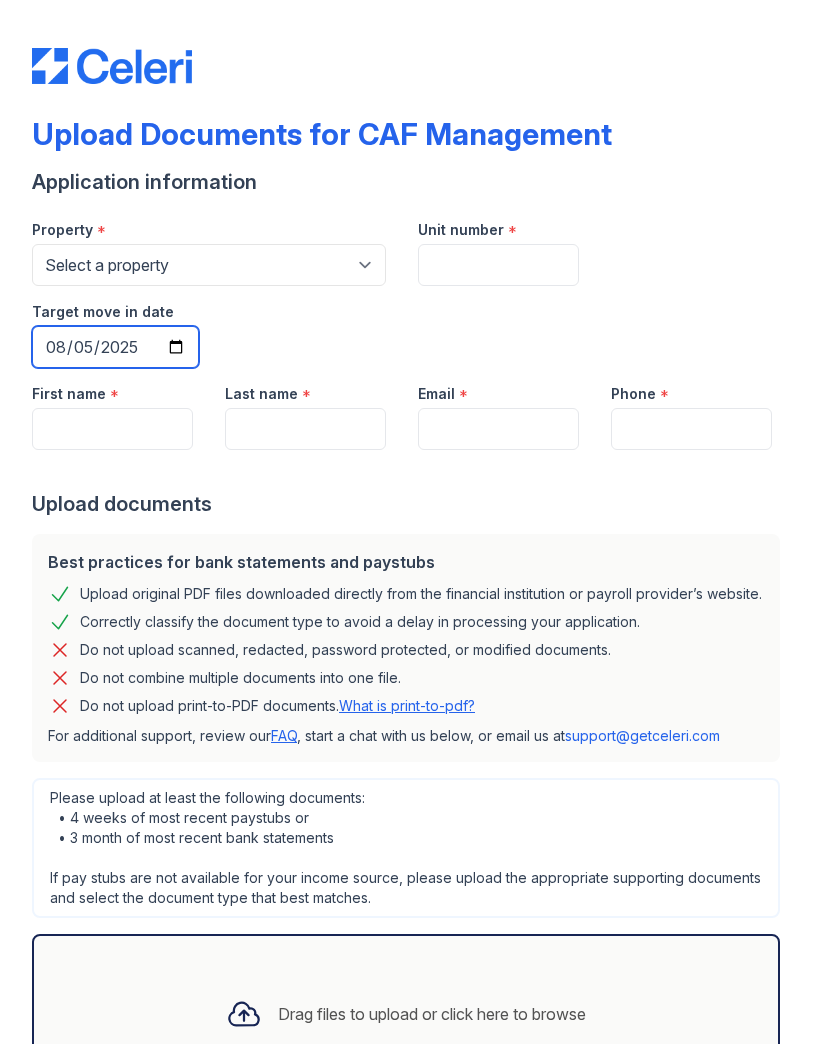 type on "[DATE]" 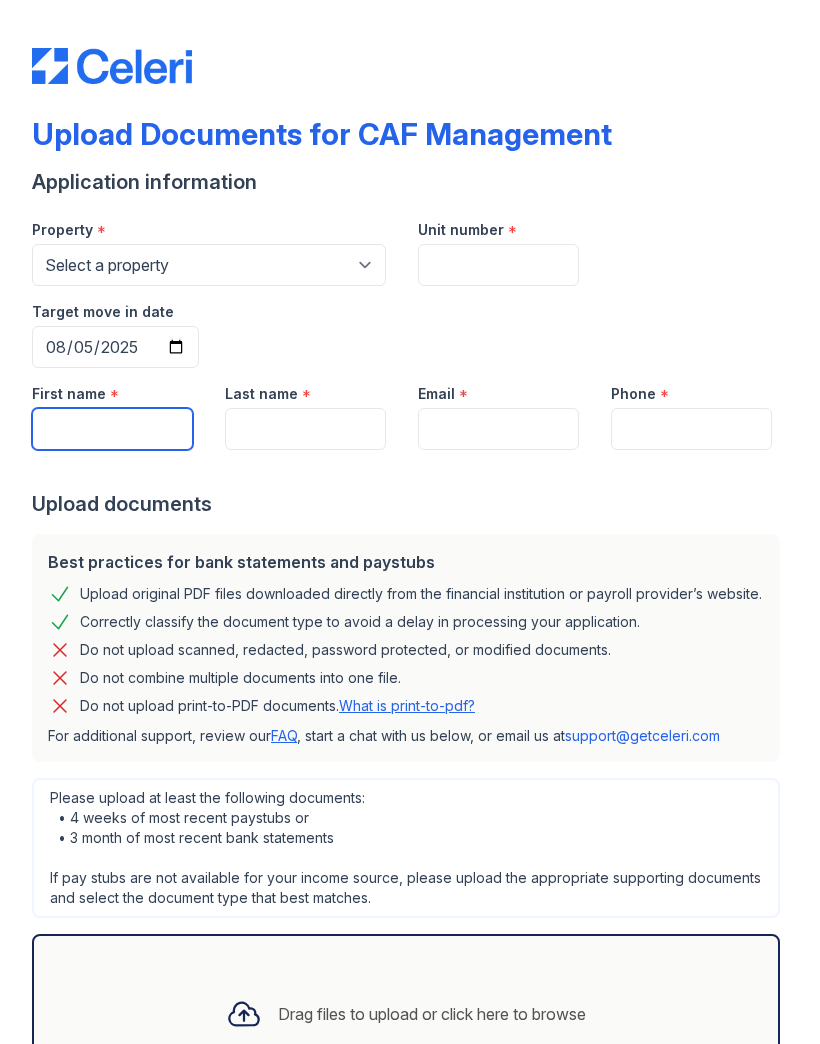 click on "First name" at bounding box center [112, 429] 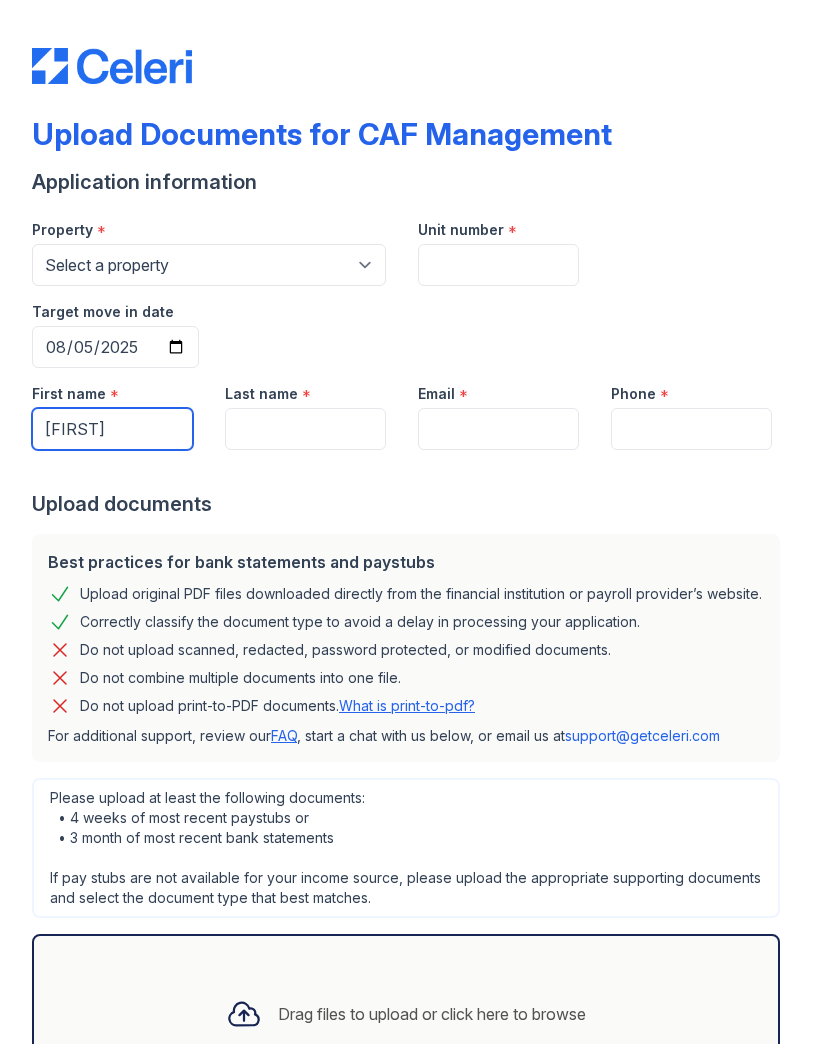type on "[FIRST]" 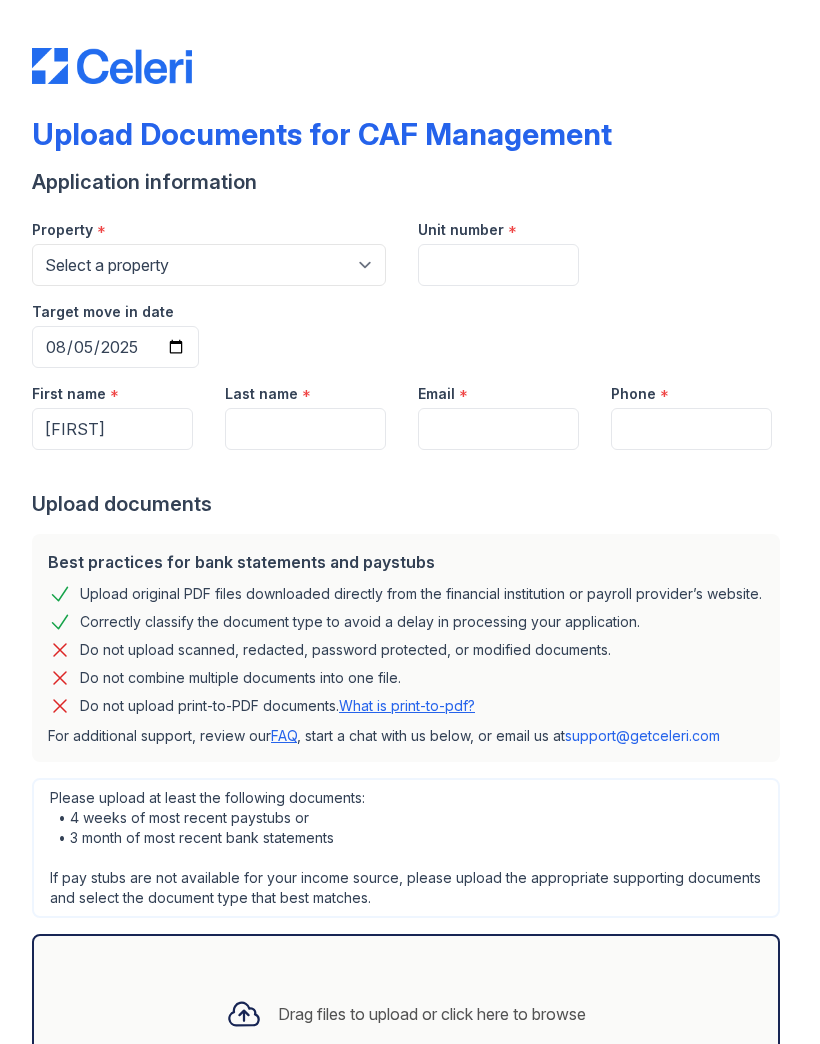 click on "Last name" at bounding box center (305, 429) 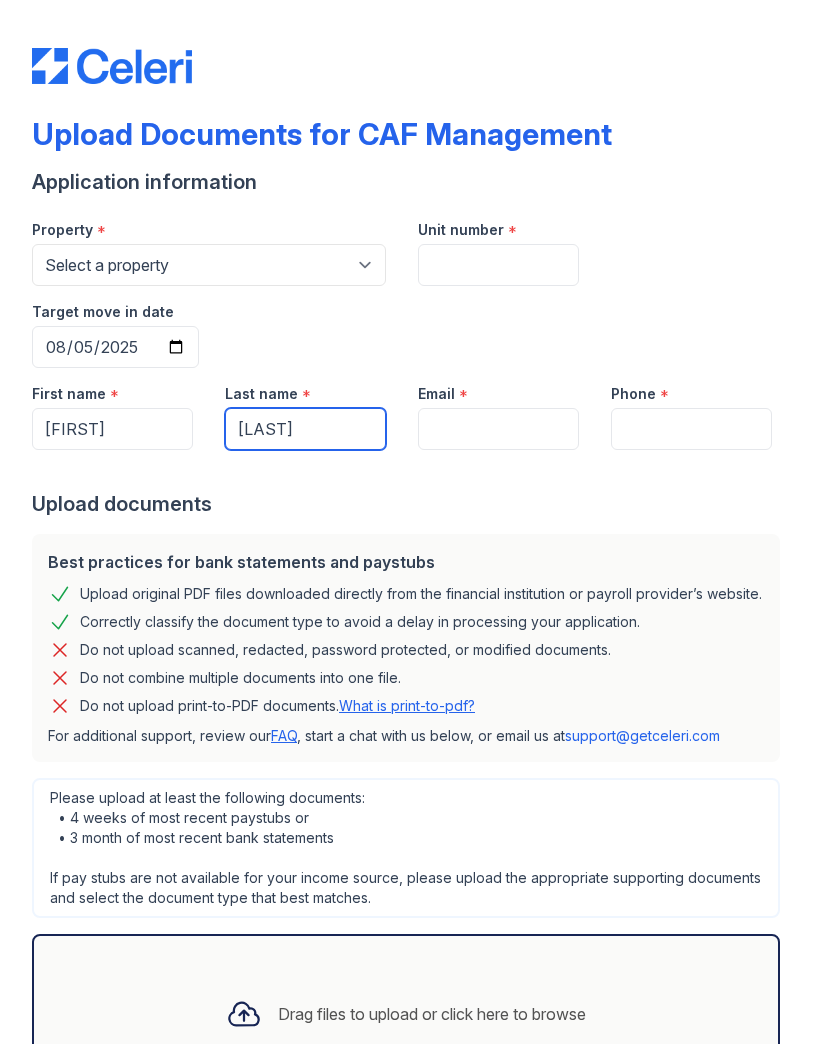 type on "[LAST]" 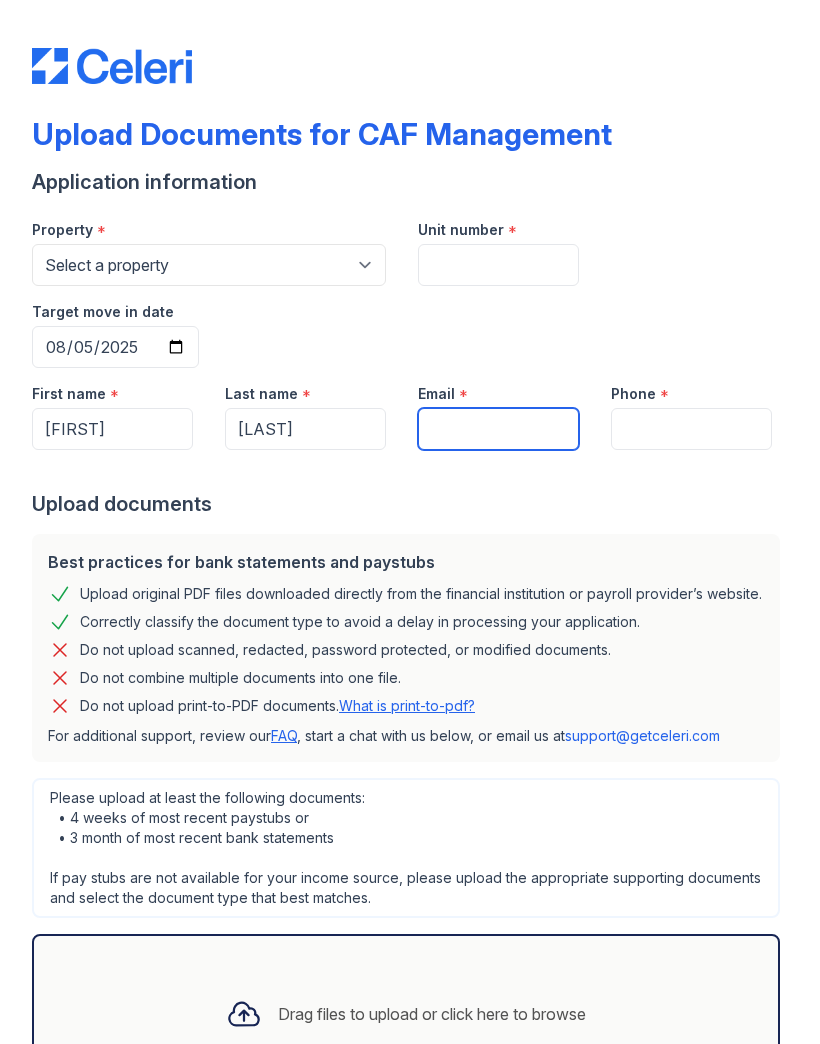 click on "Email" at bounding box center (498, 429) 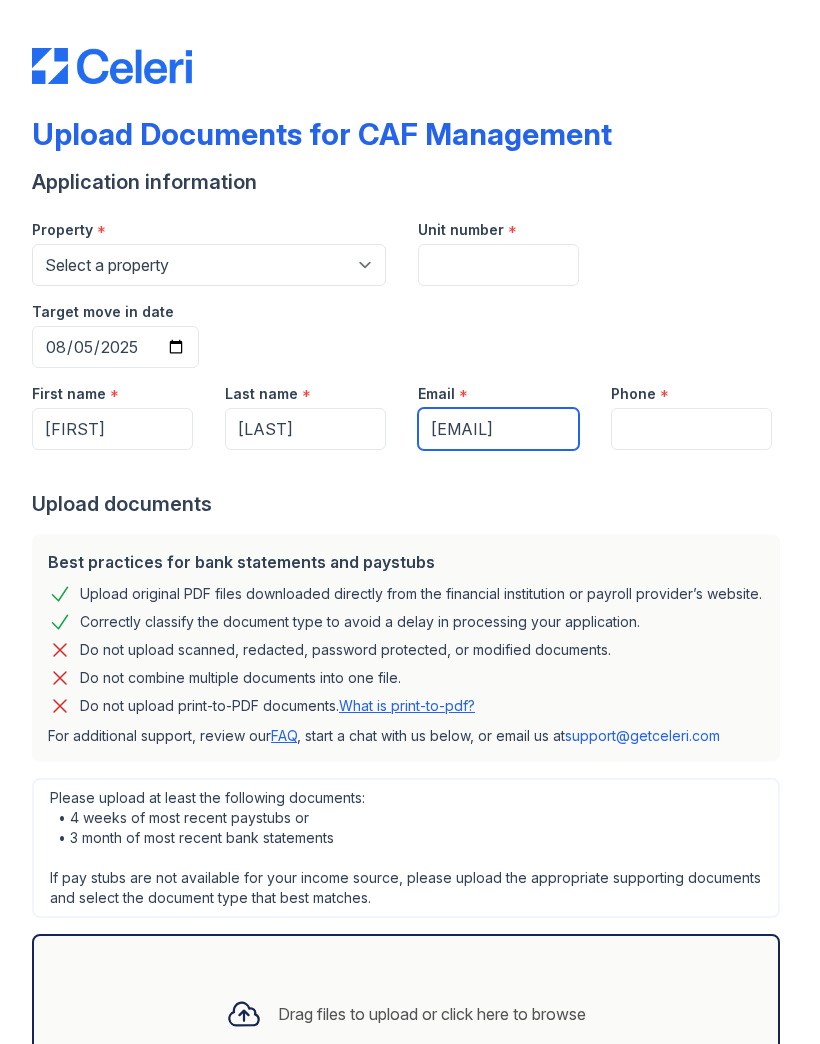 type on "[EMAIL]" 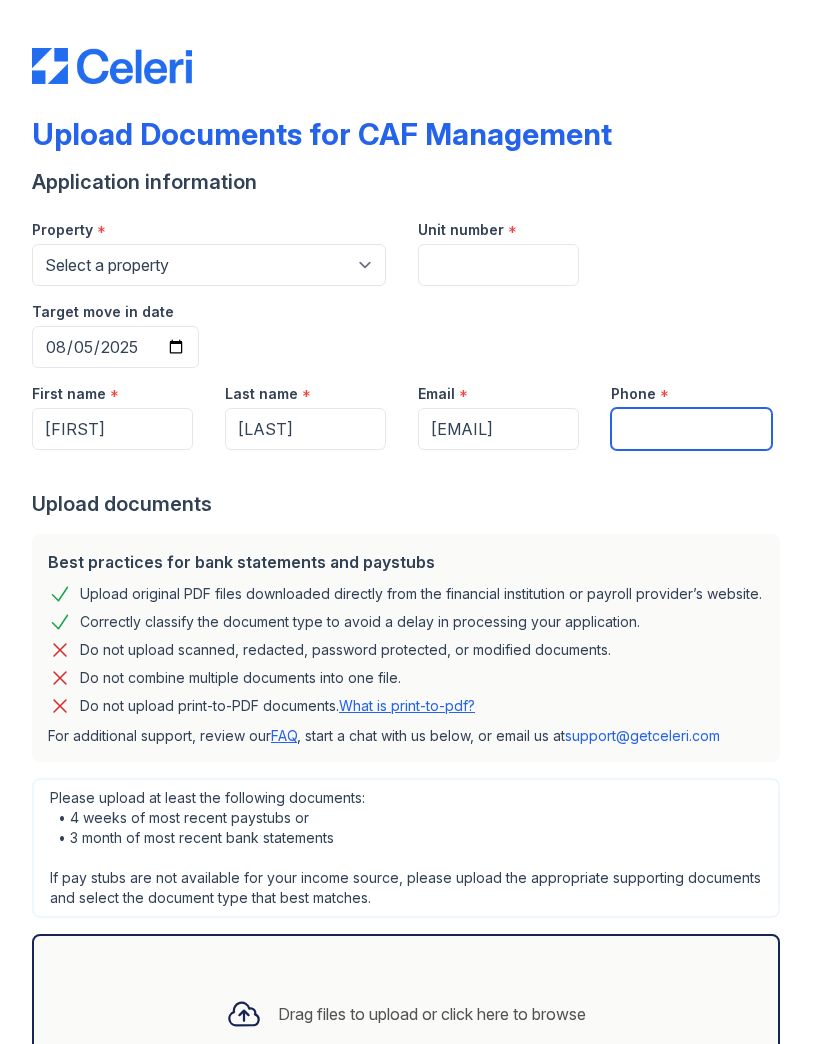 click on "Phone" at bounding box center (691, 429) 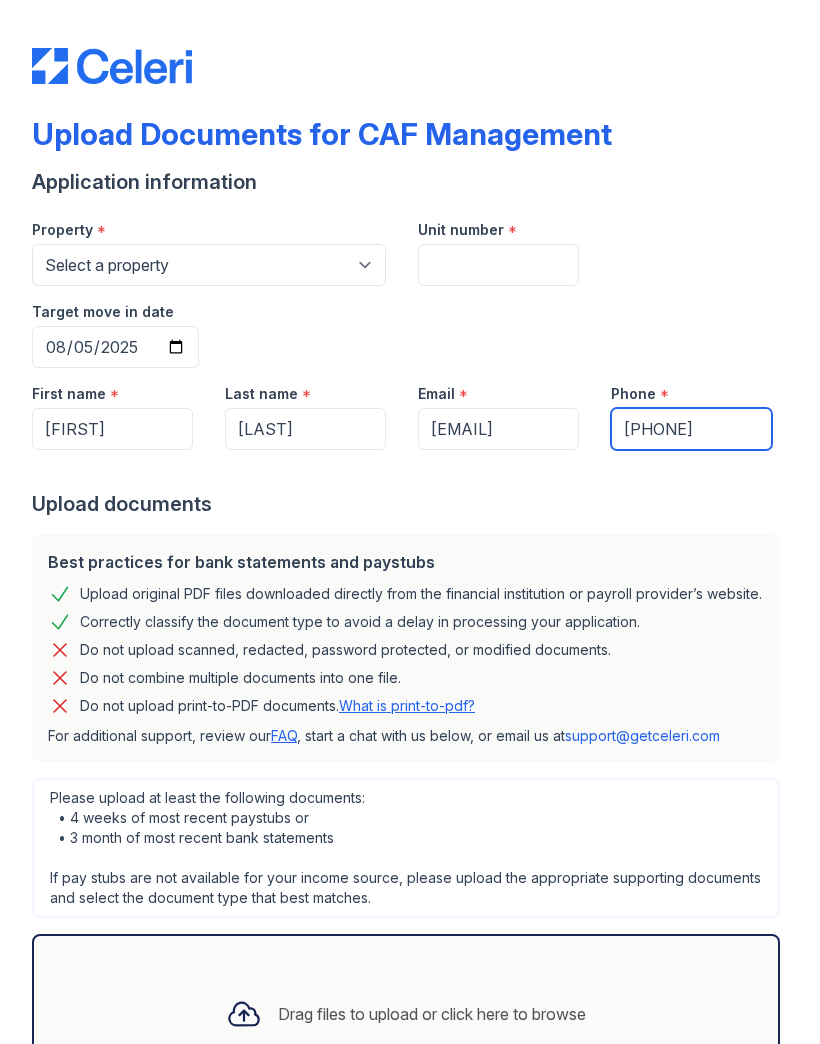 type on "[PHONE]" 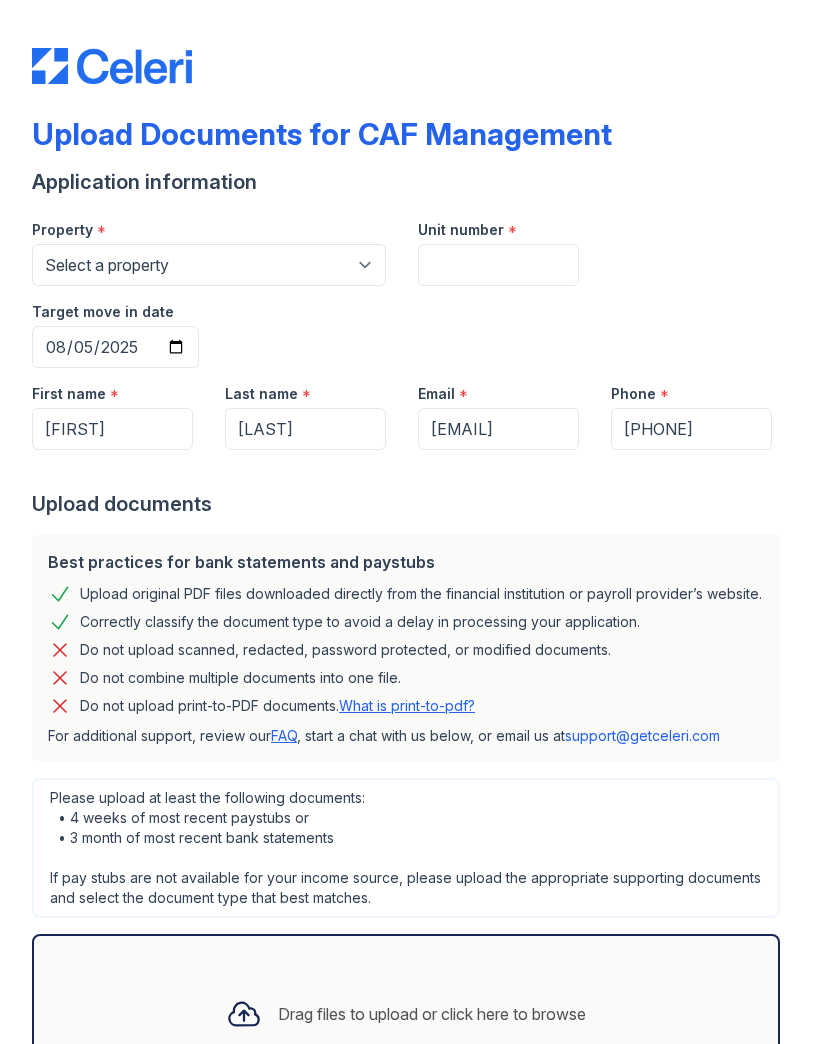click on "Unit number" at bounding box center (498, 265) 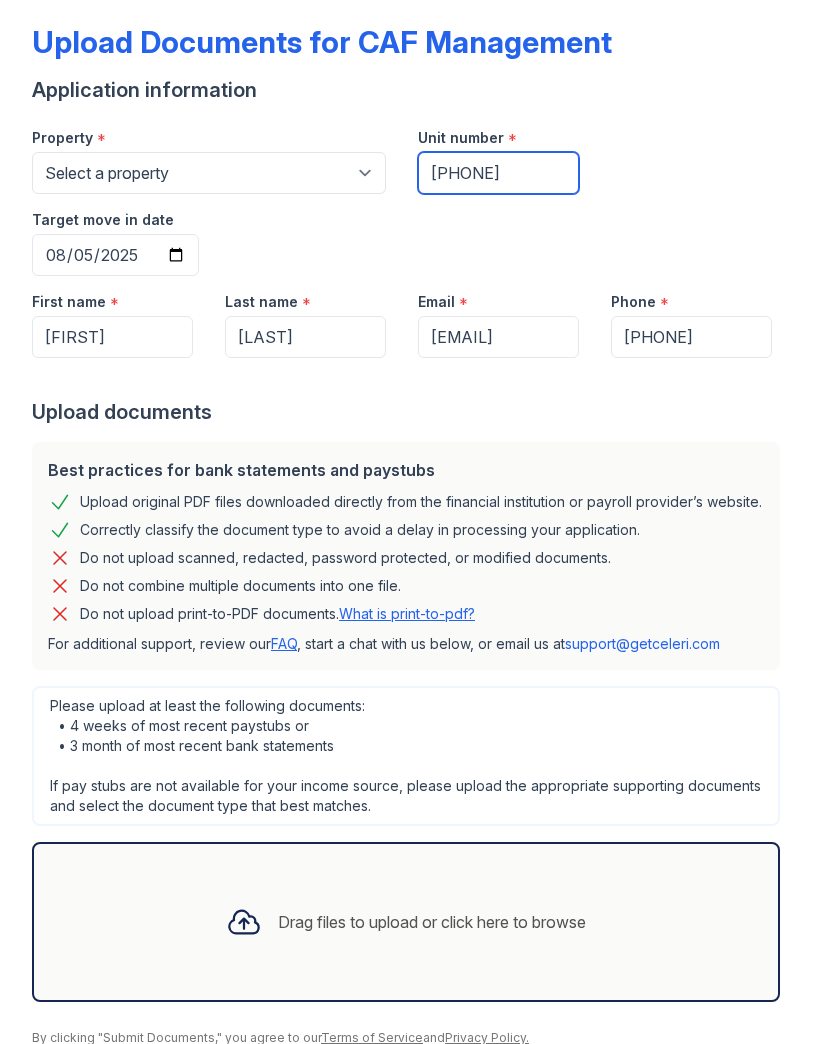 scroll, scrollTop: 92, scrollLeft: 0, axis: vertical 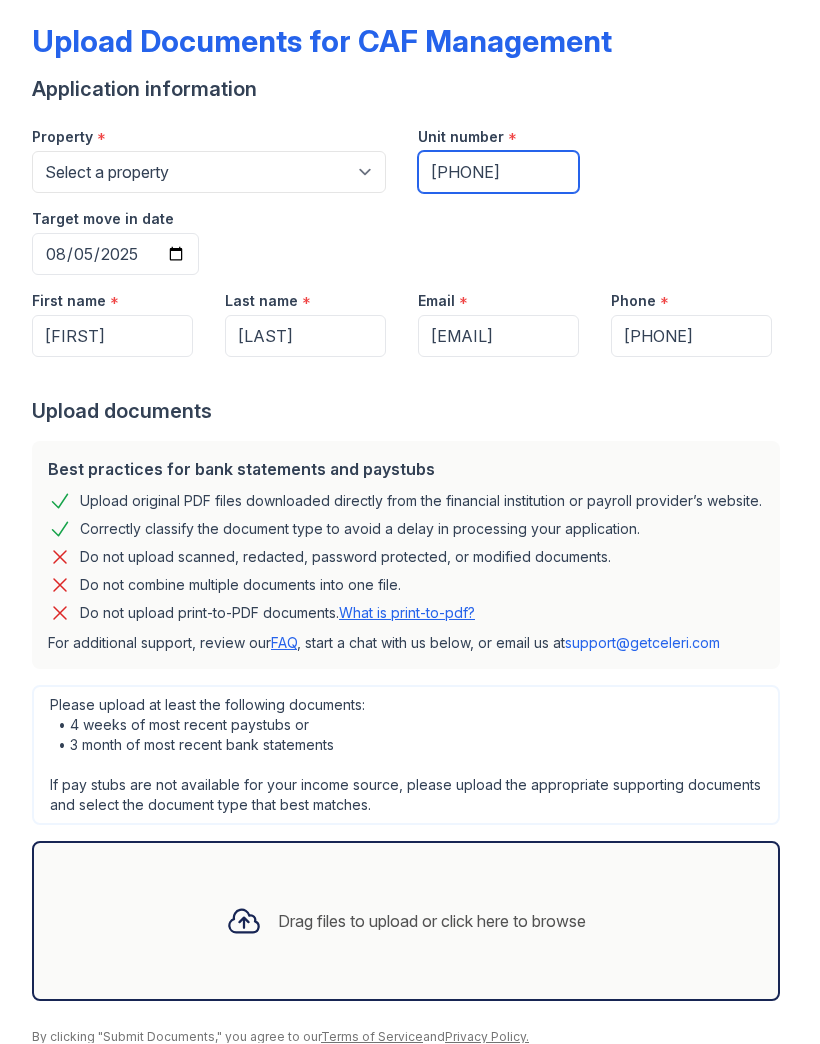 type on "[PHONE]" 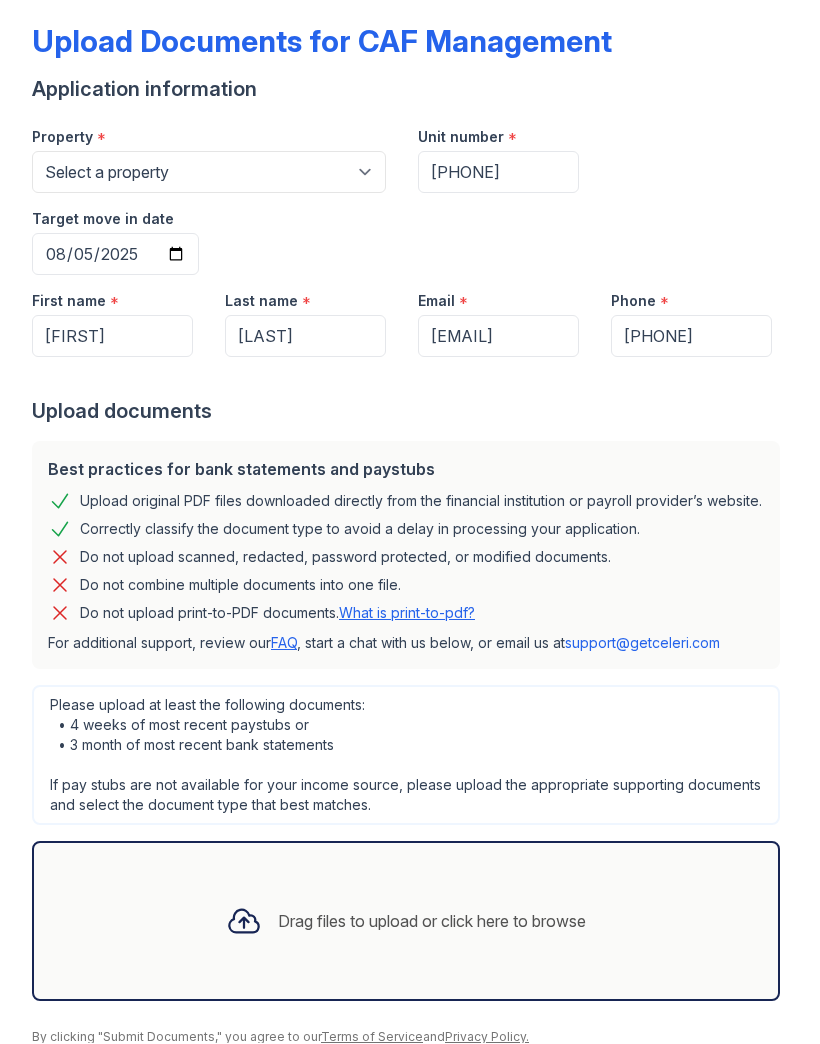 click on "Drag files to upload or click here to browse" at bounding box center (432, 922) 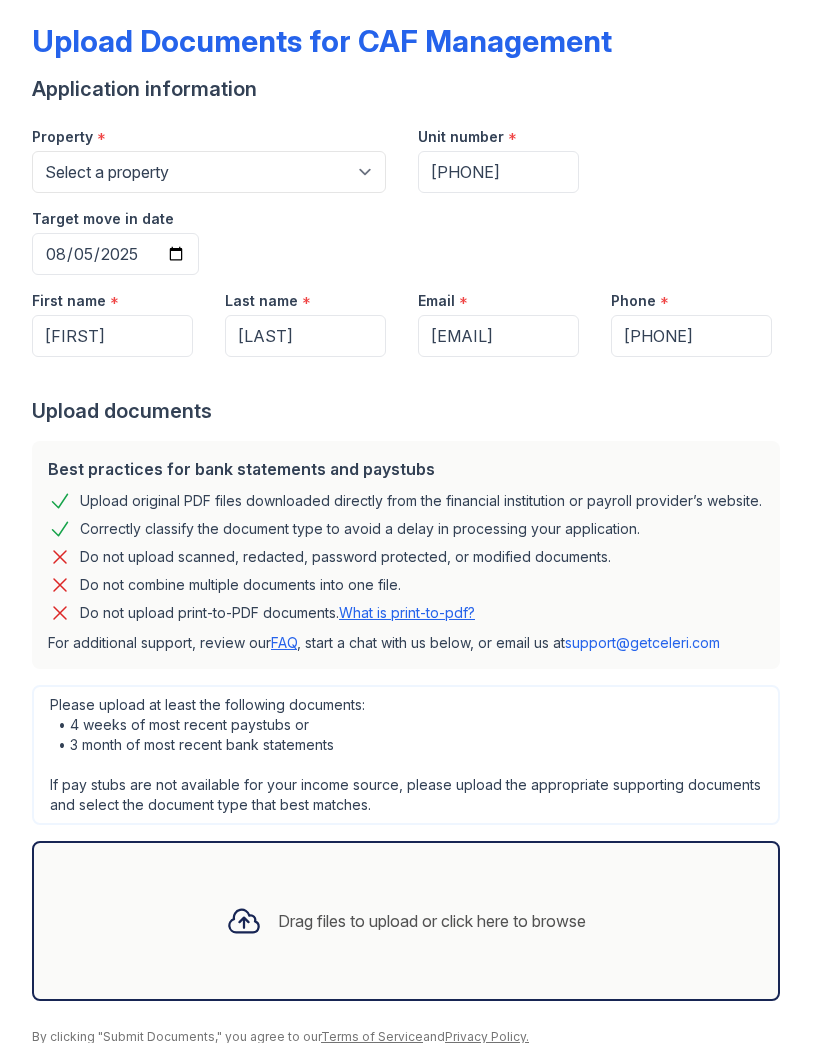 click on "Drag files to upload or click here to browse" at bounding box center [432, 922] 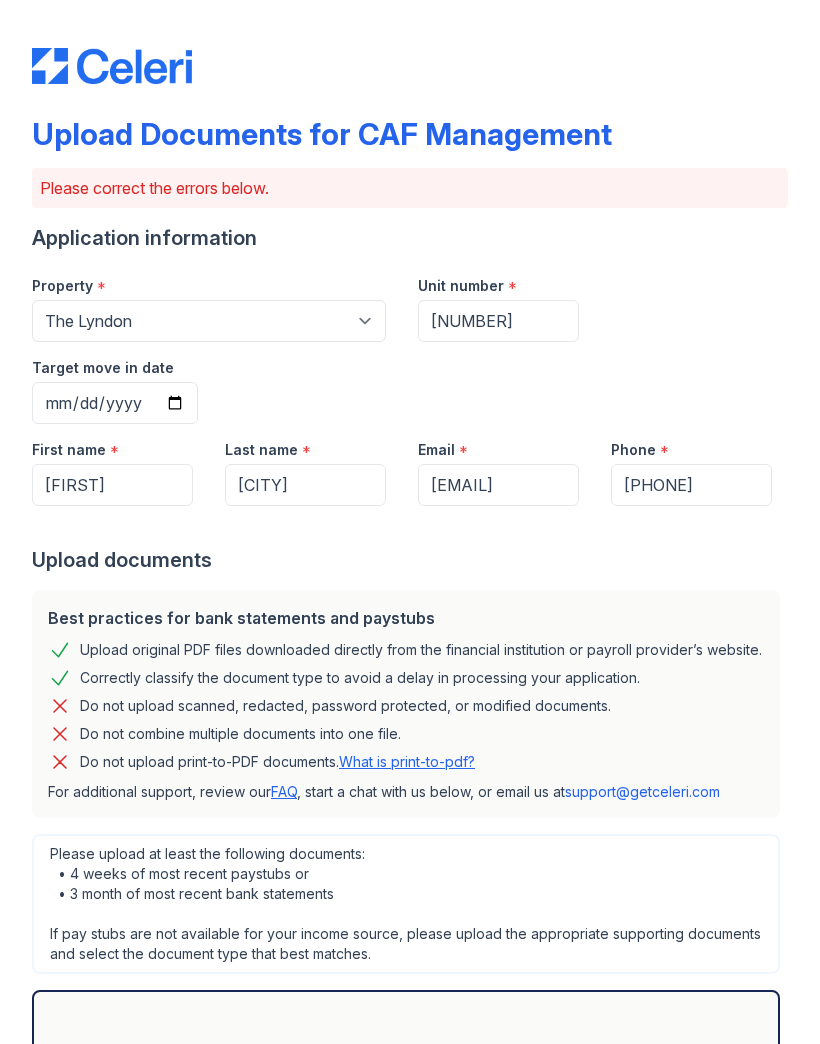 scroll, scrollTop: 0, scrollLeft: 0, axis: both 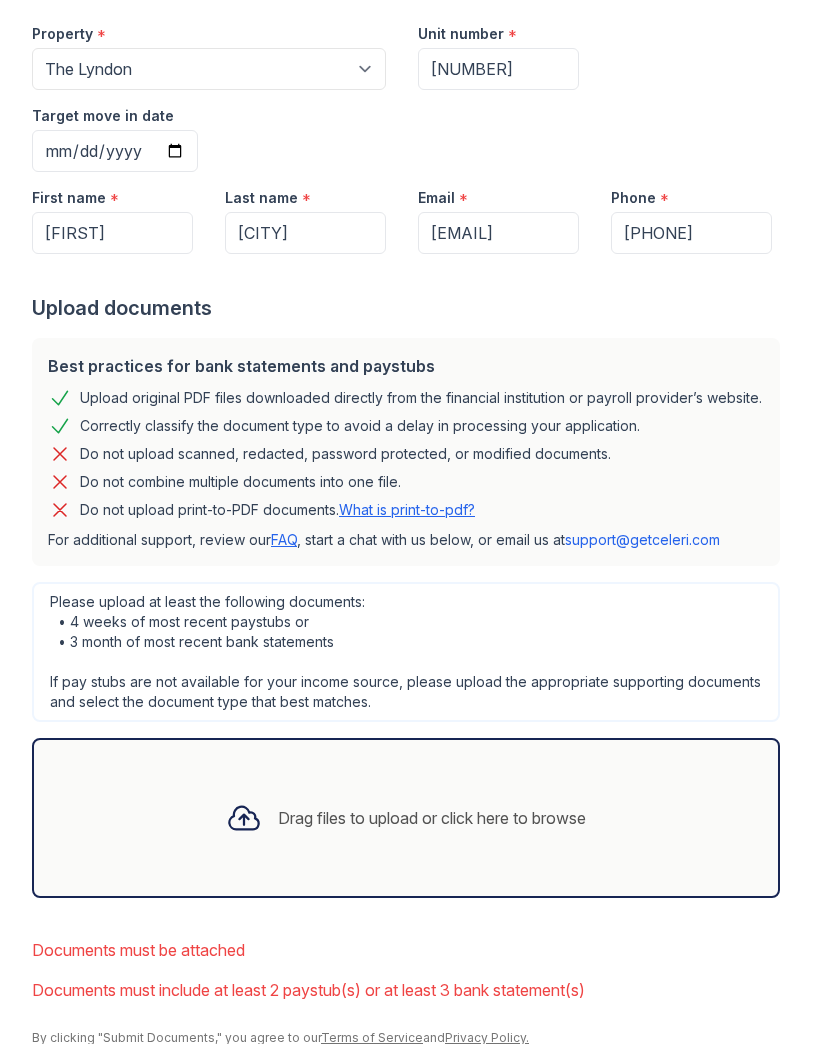 click on "Drag files to upload or click here to browse" at bounding box center [406, 818] 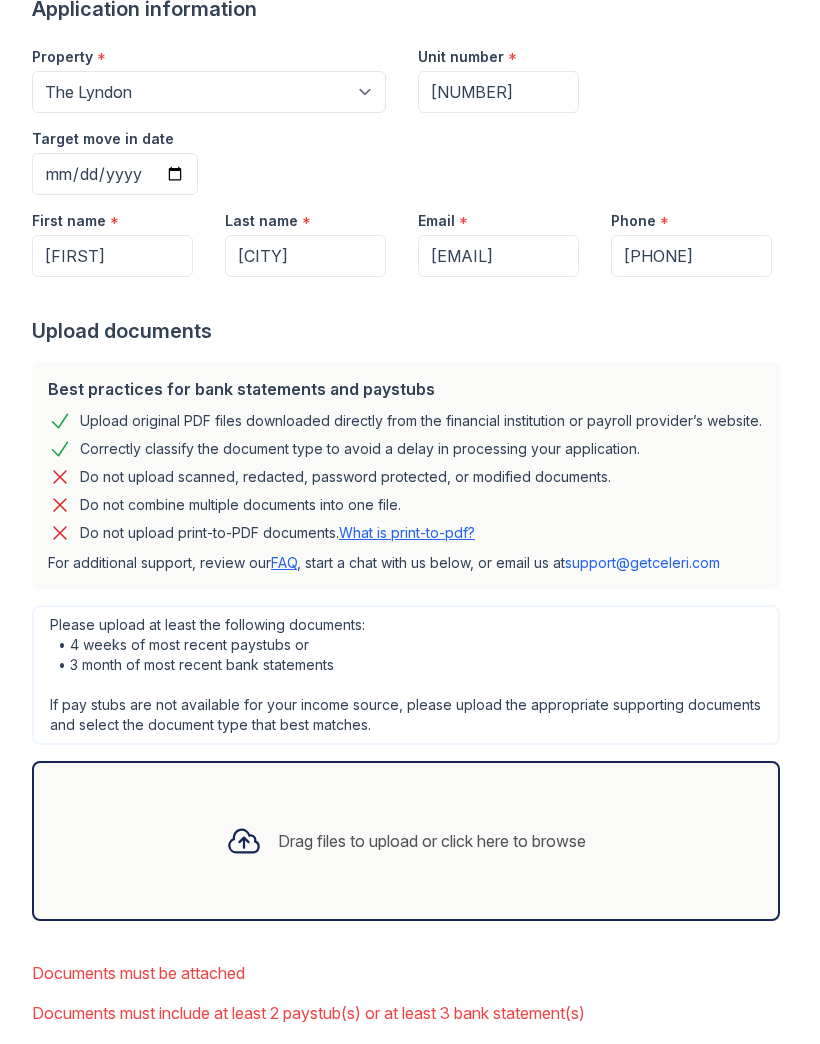 scroll, scrollTop: 228, scrollLeft: 0, axis: vertical 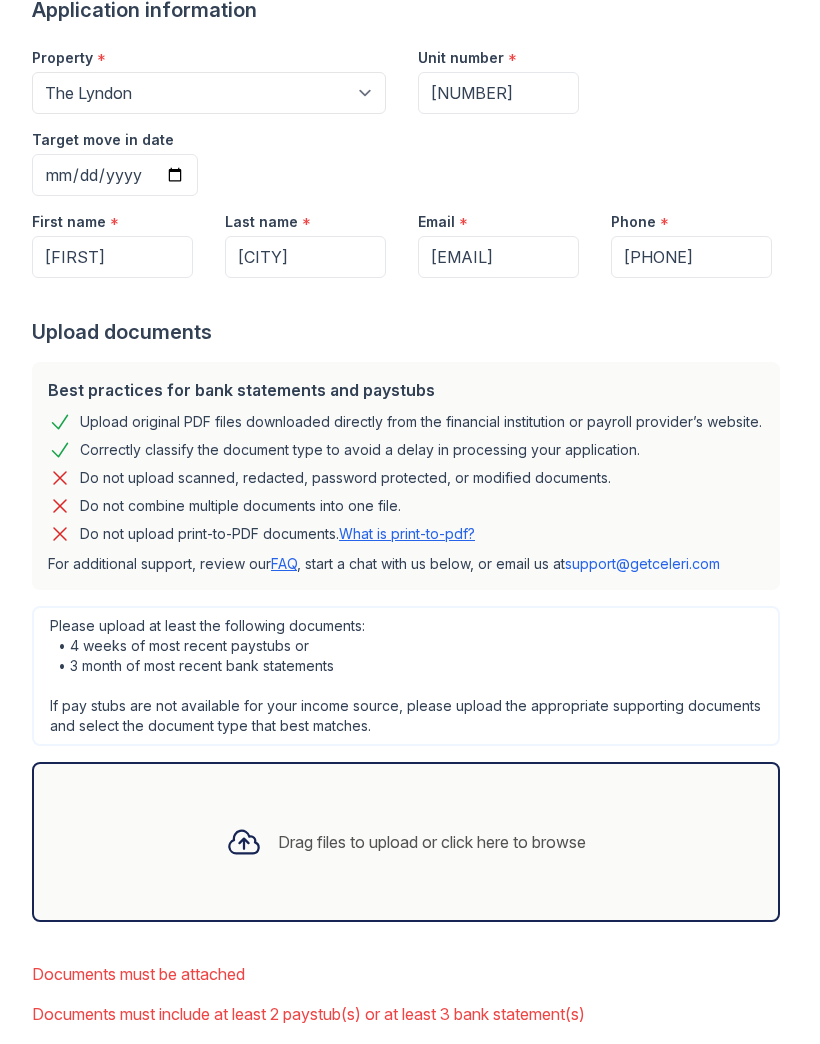 click on "Drag files to upload or click here to browse" at bounding box center (432, 842) 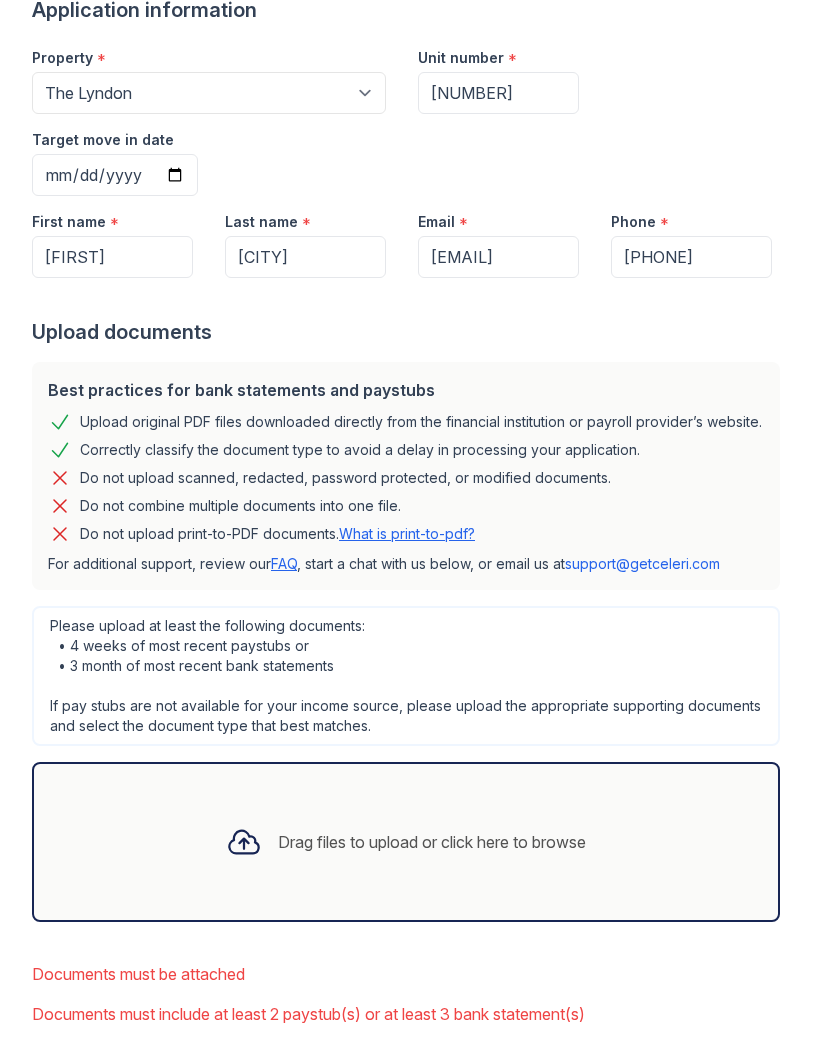 click on "Drag files to upload or click here to browse" at bounding box center (406, 842) 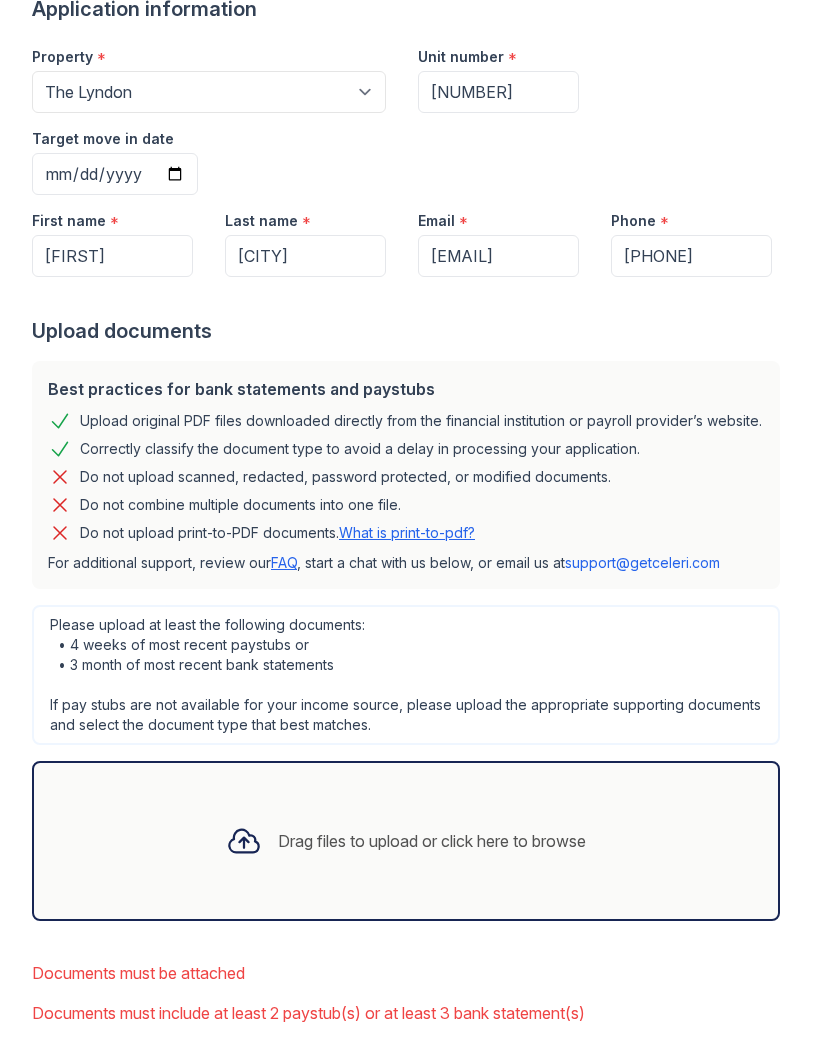 click on "Drag files to upload or click here to browse" at bounding box center (406, 842) 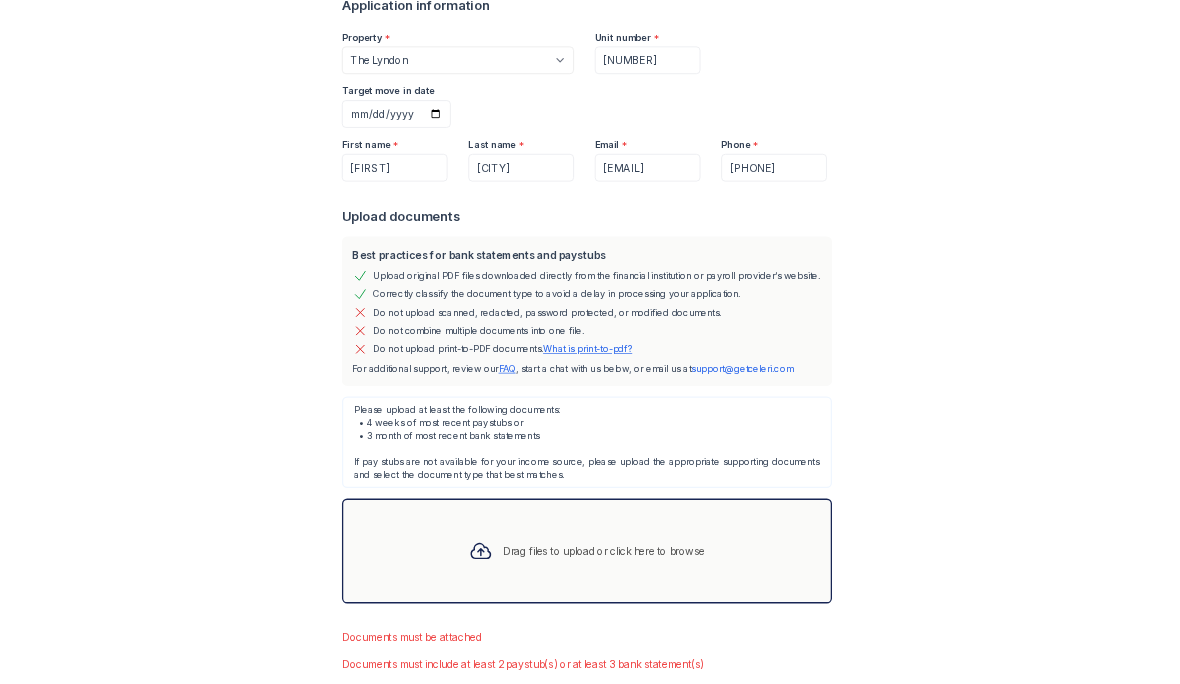 scroll, scrollTop: 0, scrollLeft: 0, axis: both 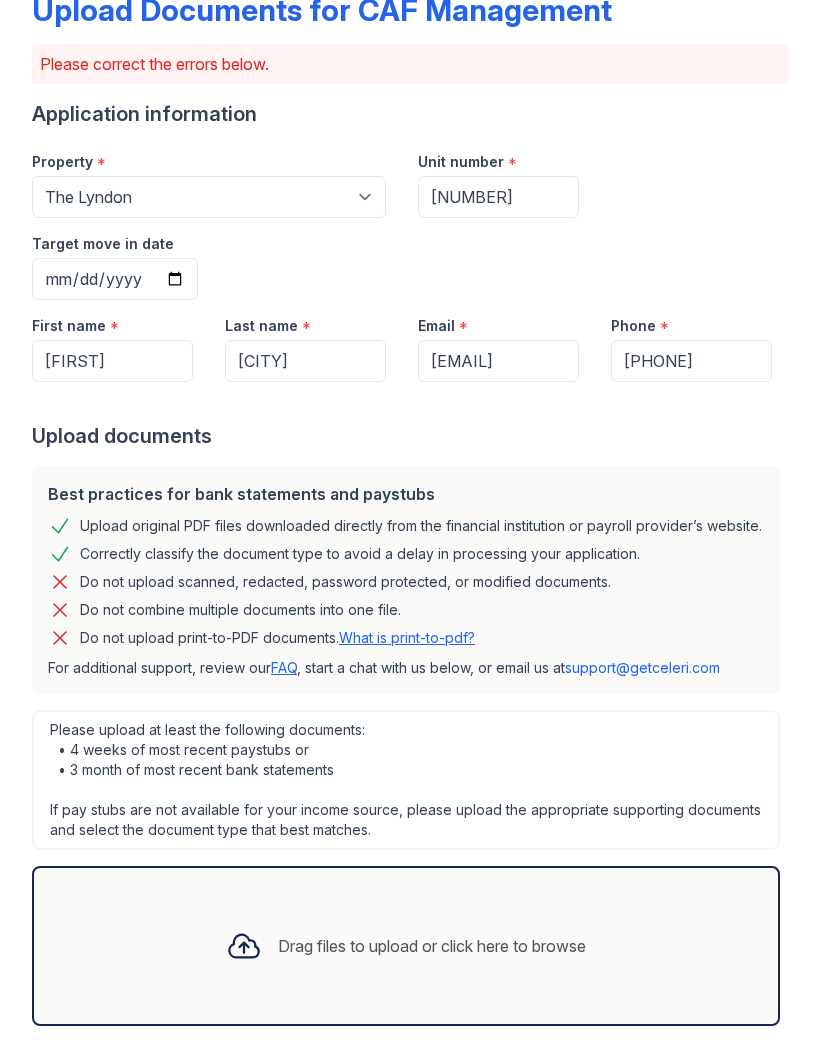 click on "Drag files to upload or click here to browse" at bounding box center (432, 946) 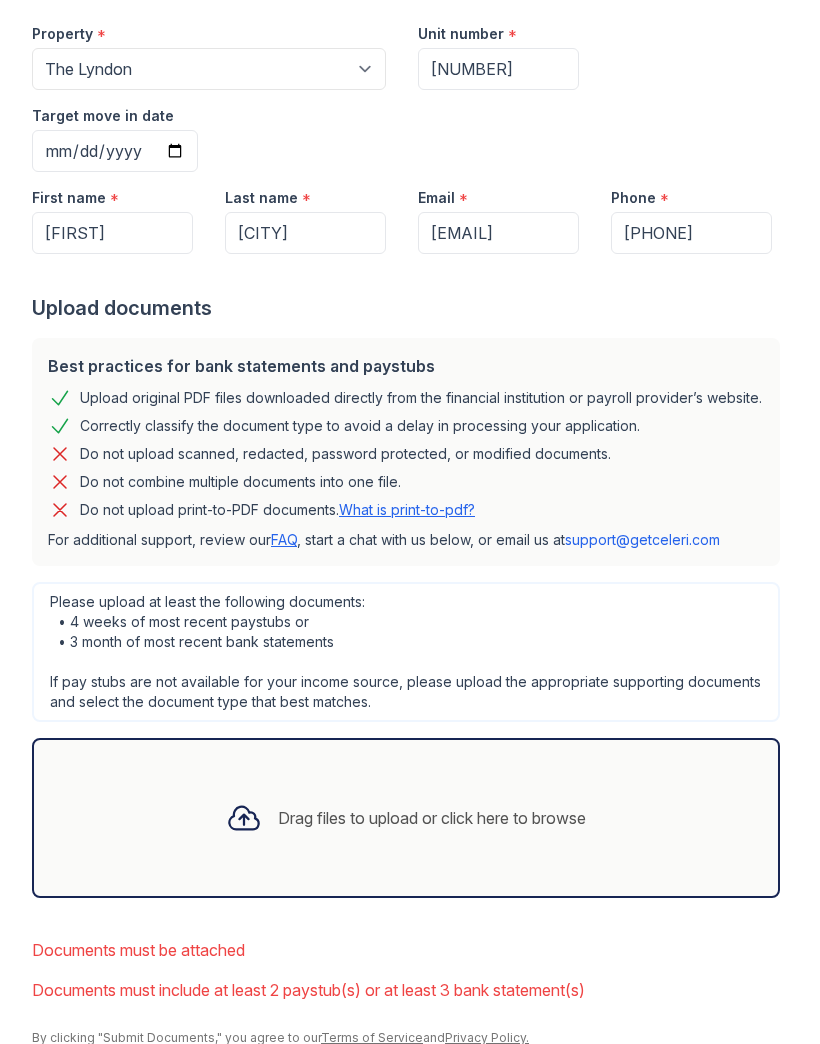 scroll, scrollTop: 252, scrollLeft: 0, axis: vertical 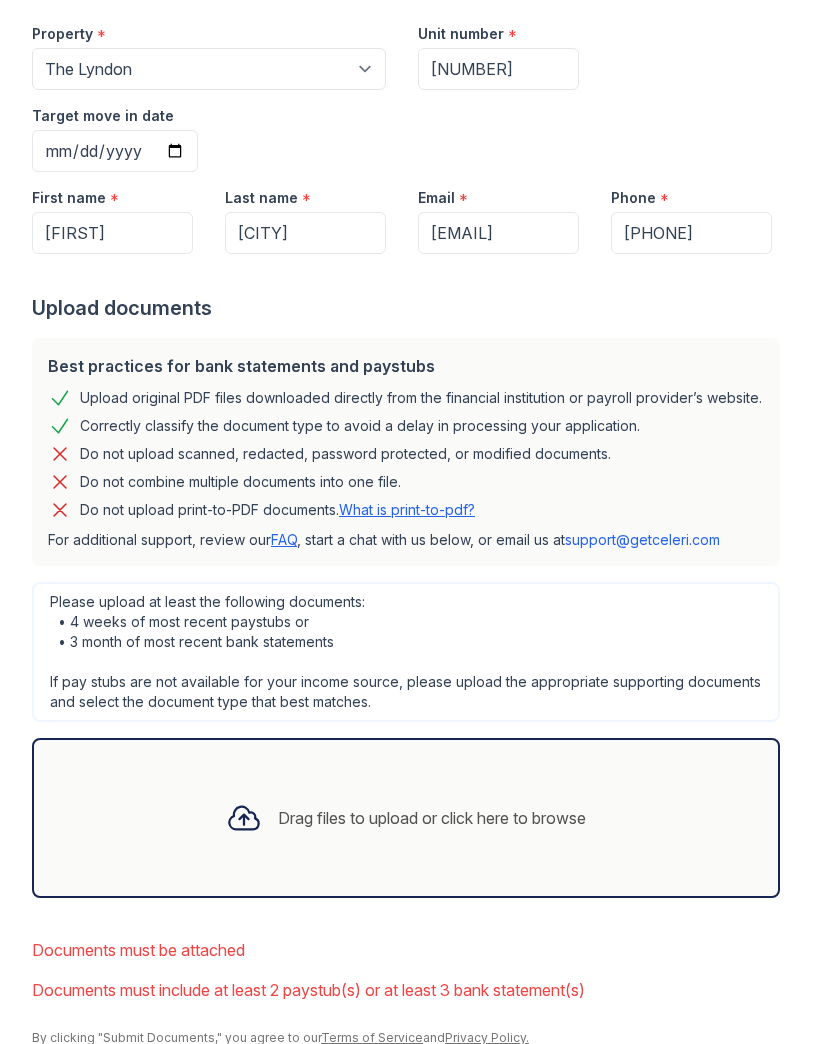 click 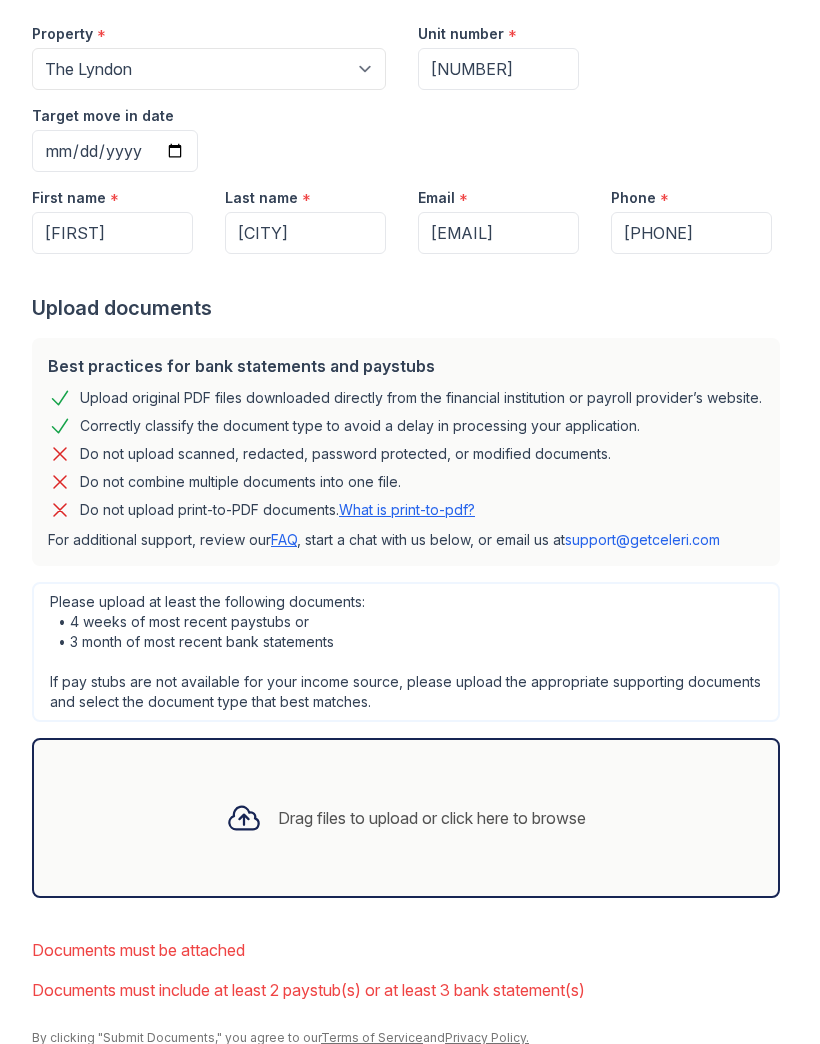 click on "Drag files to upload or click here to browse" at bounding box center [432, 818] 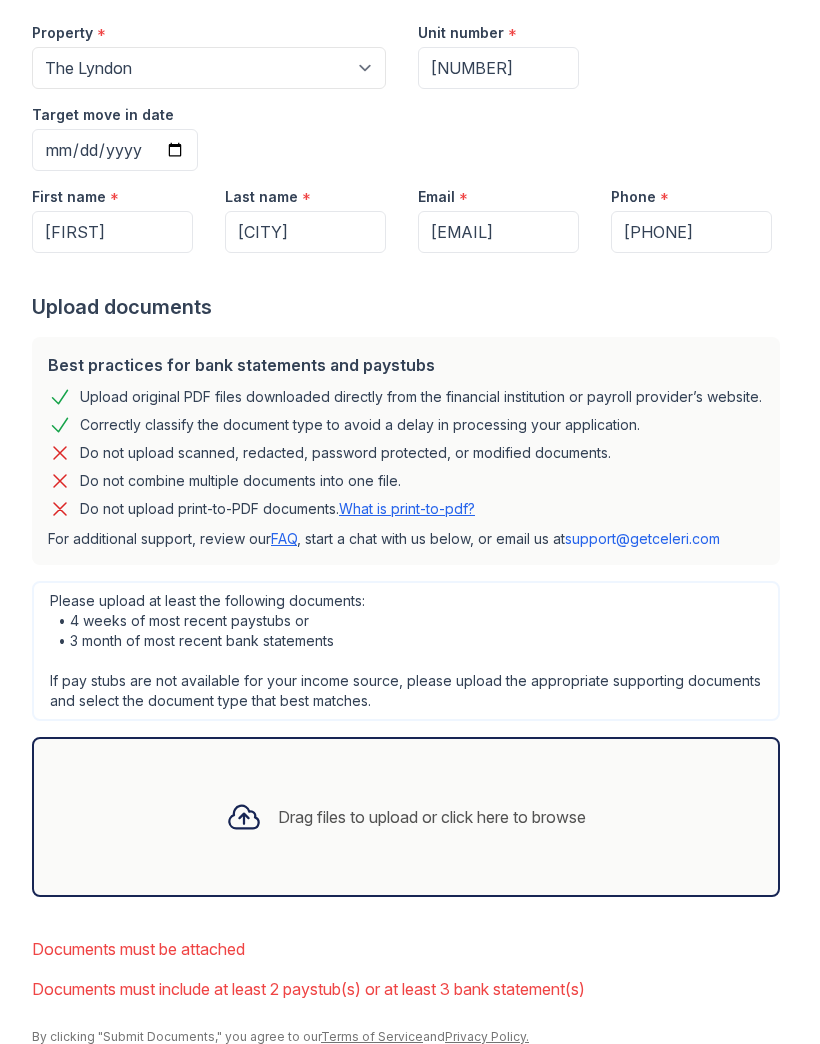 scroll, scrollTop: 252, scrollLeft: 0, axis: vertical 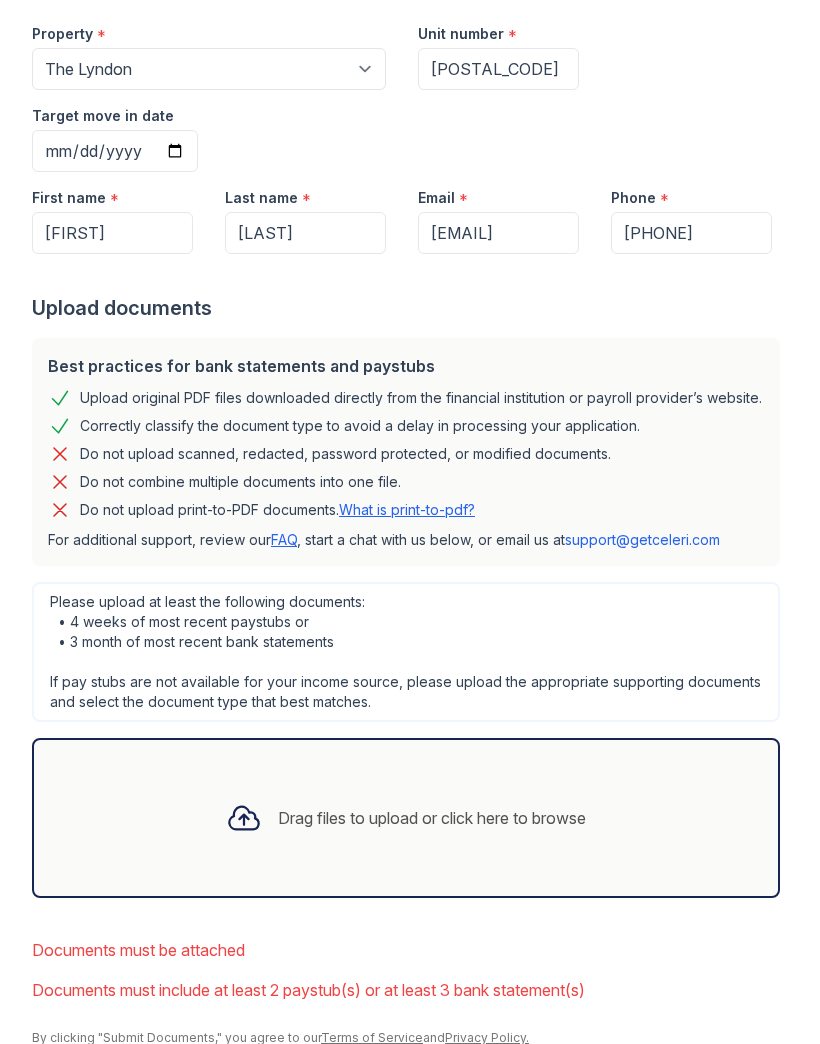 click on "Drag files to upload or click here to browse" at bounding box center (406, 818) 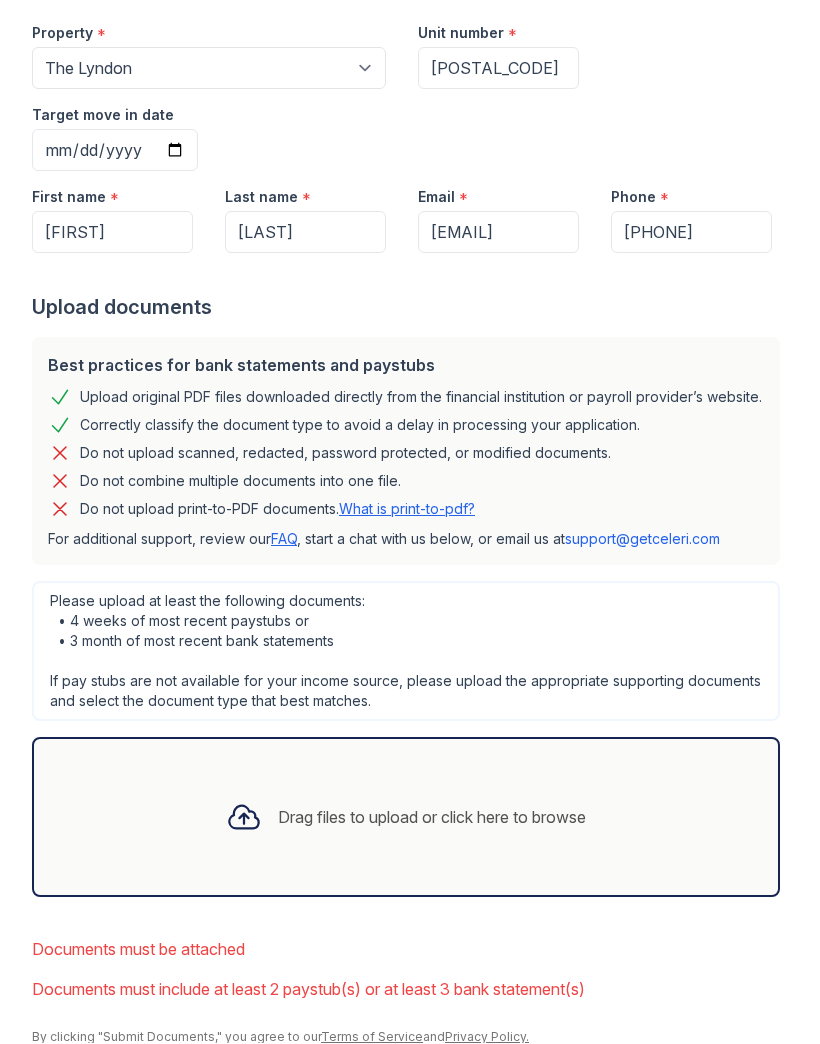 click on "Drag files to upload or click here to browse" at bounding box center [406, 818] 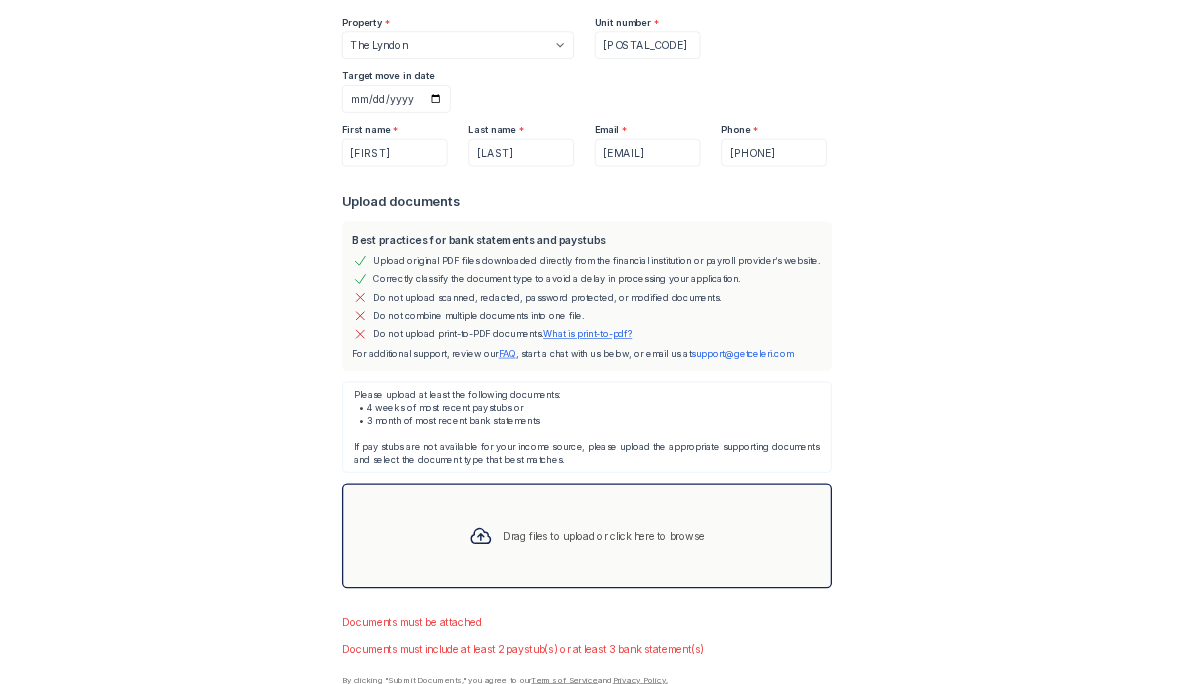 scroll, scrollTop: 0, scrollLeft: 0, axis: both 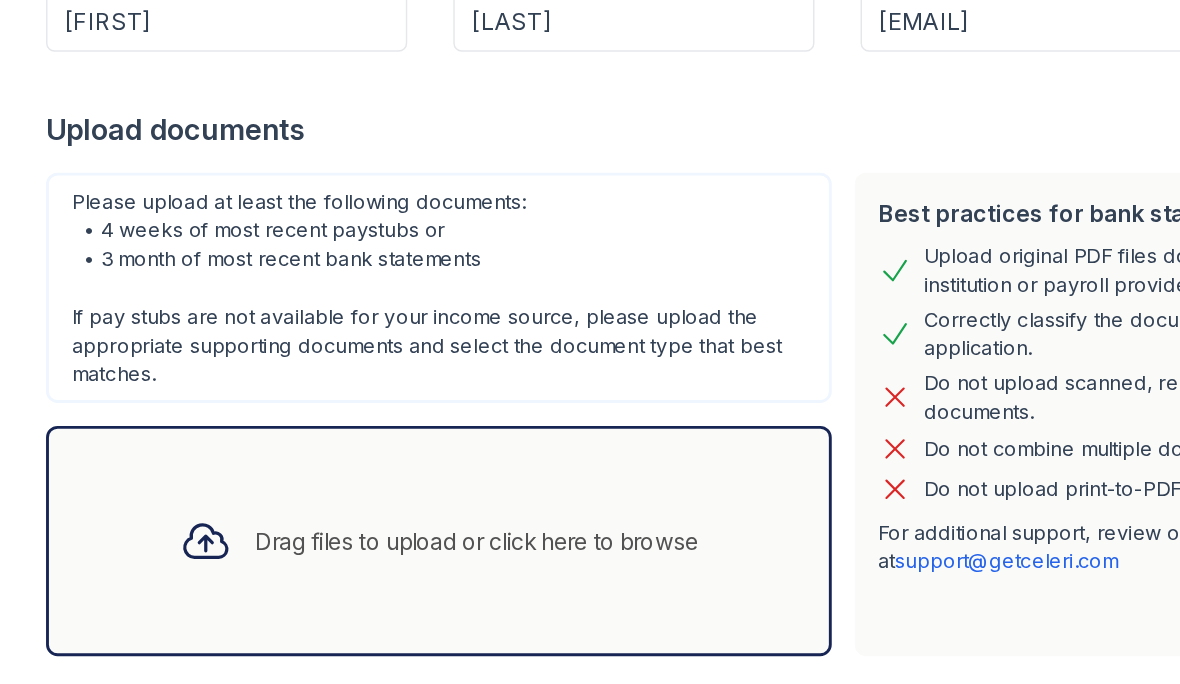 click on "Drag files to upload or click here to browse" at bounding box center (331, 376) 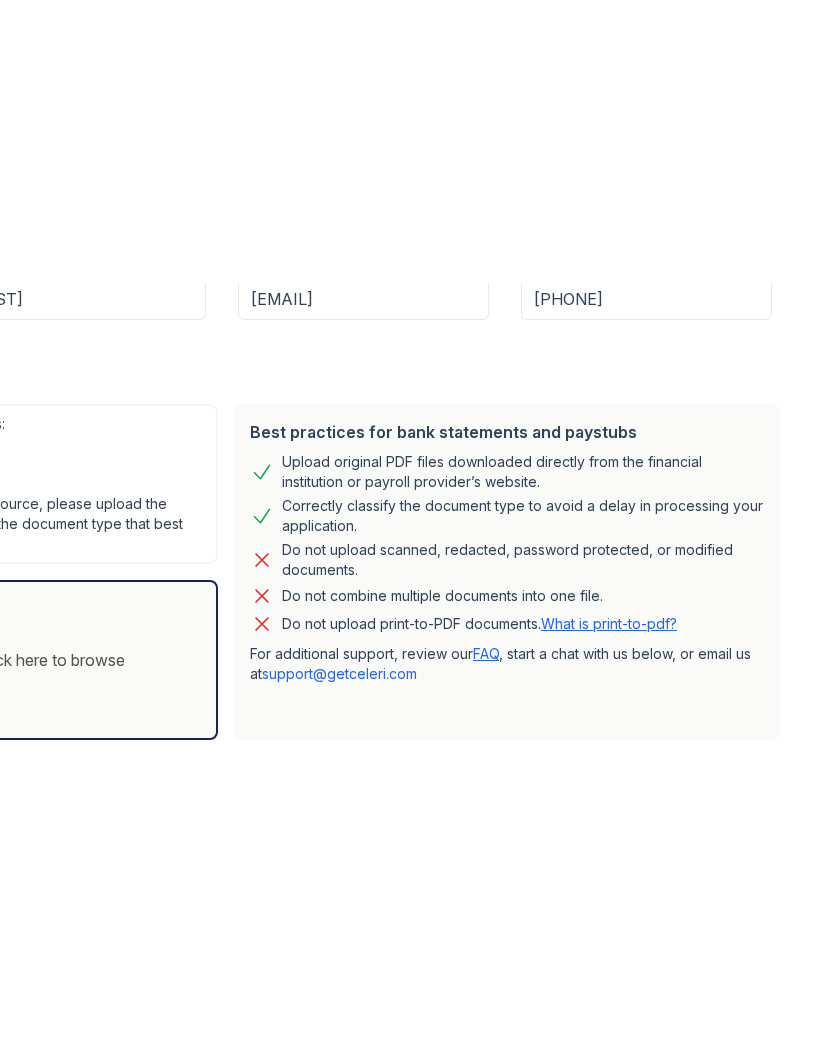 scroll, scrollTop: 0, scrollLeft: 77, axis: horizontal 